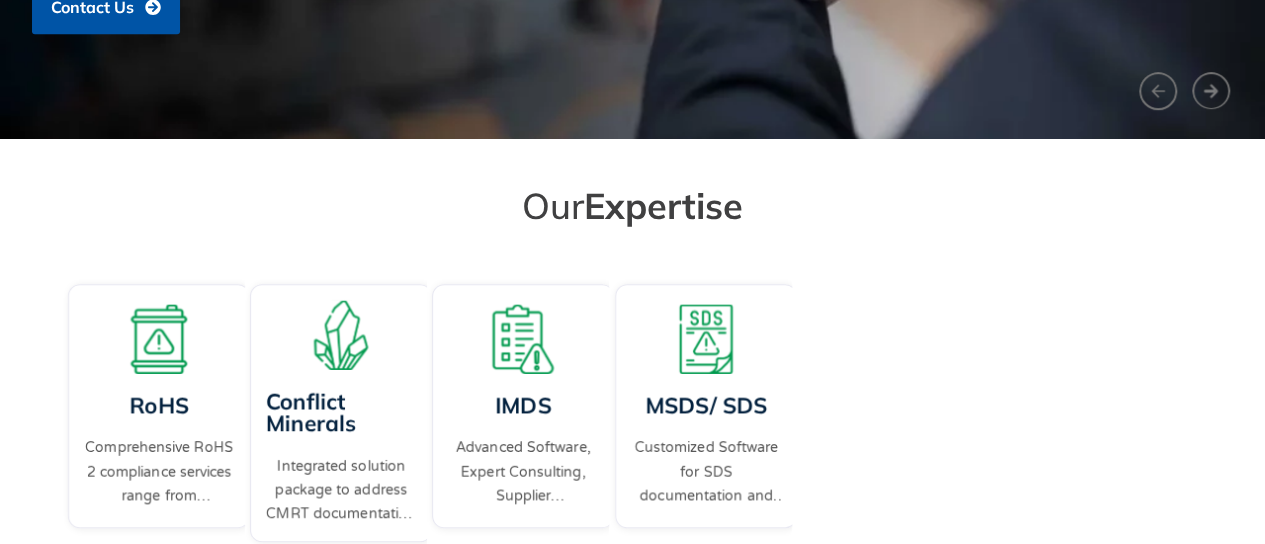 scroll, scrollTop: 500, scrollLeft: 0, axis: vertical 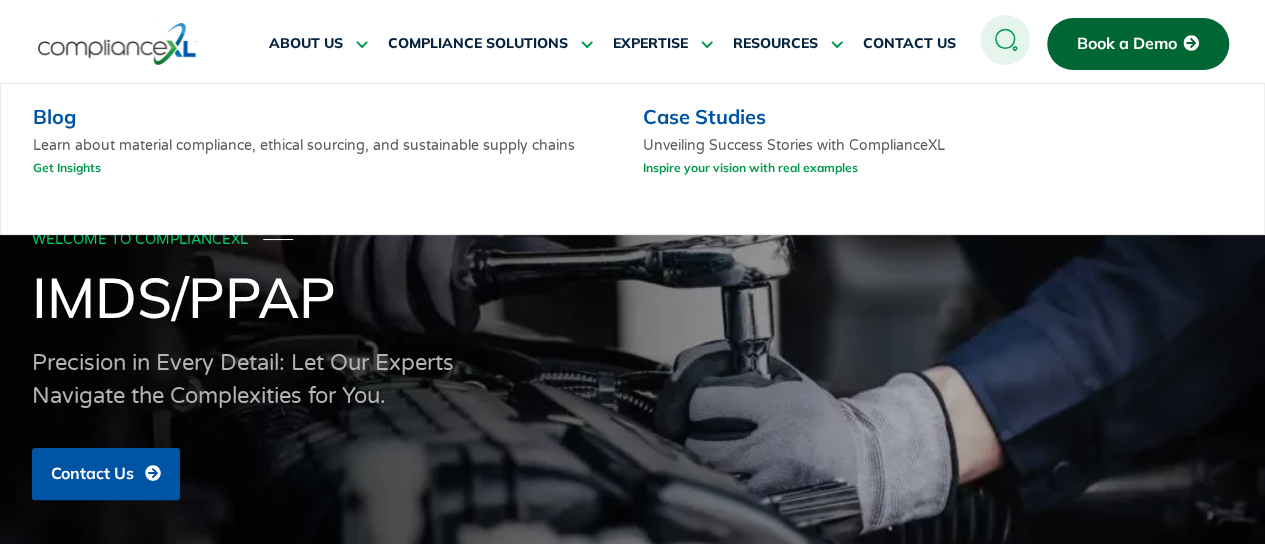 click on "Blog" at bounding box center [54, 116] 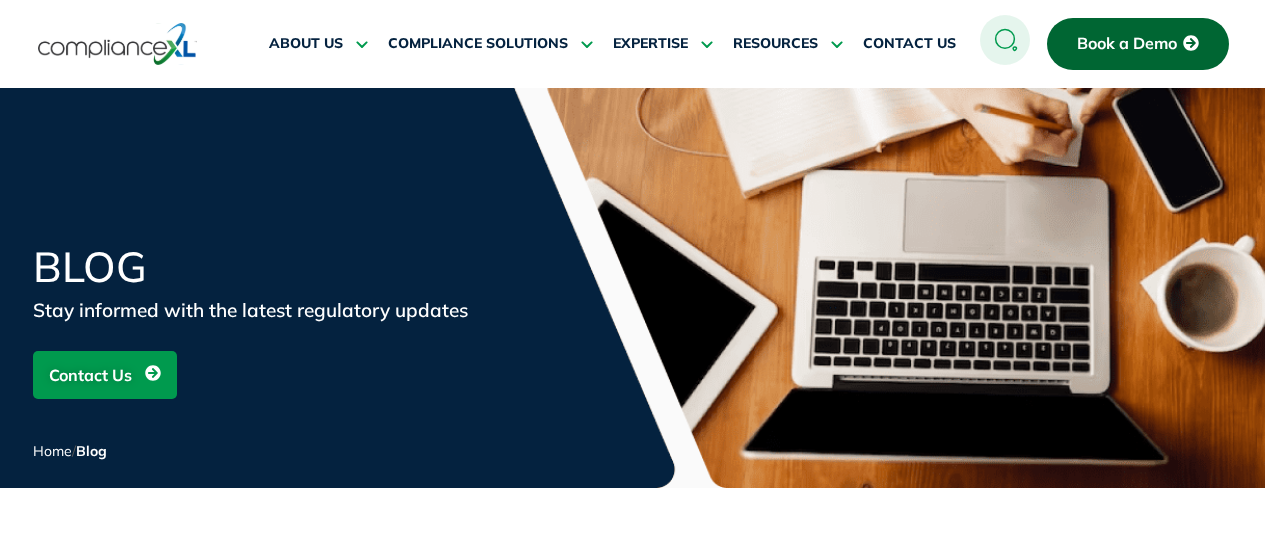 scroll, scrollTop: 0, scrollLeft: 0, axis: both 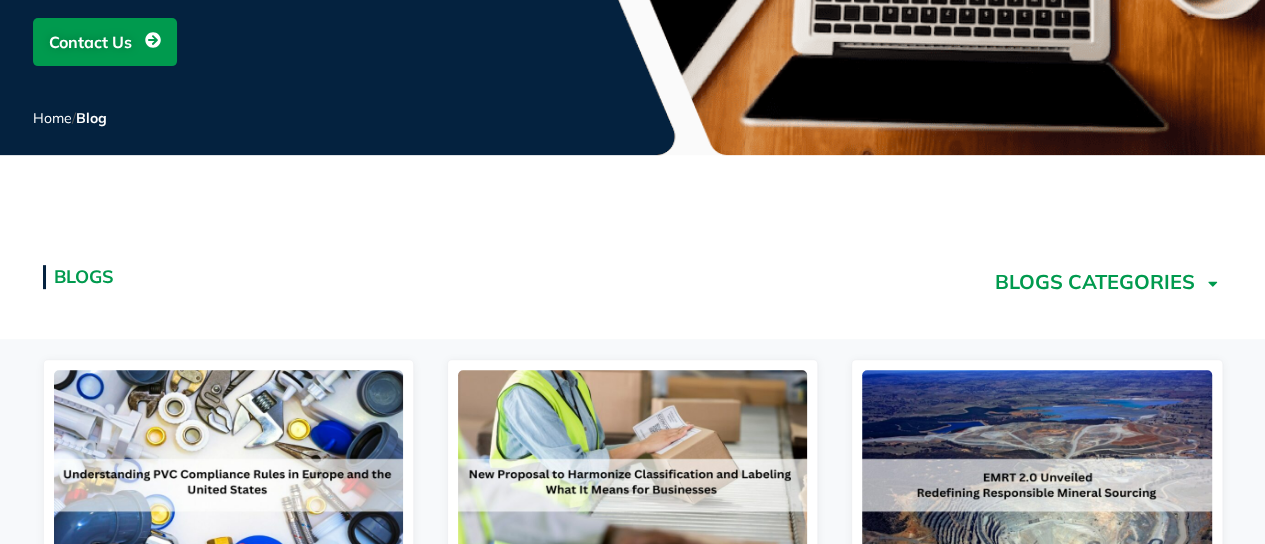 click on "BLOGS CATEGORIES" 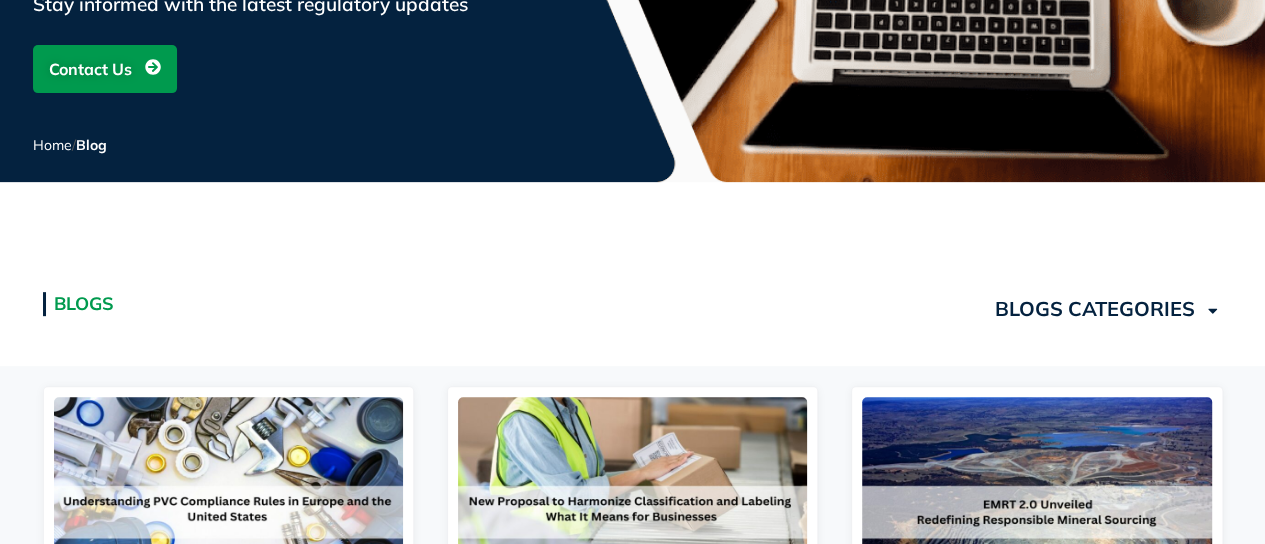 scroll, scrollTop: 333, scrollLeft: 0, axis: vertical 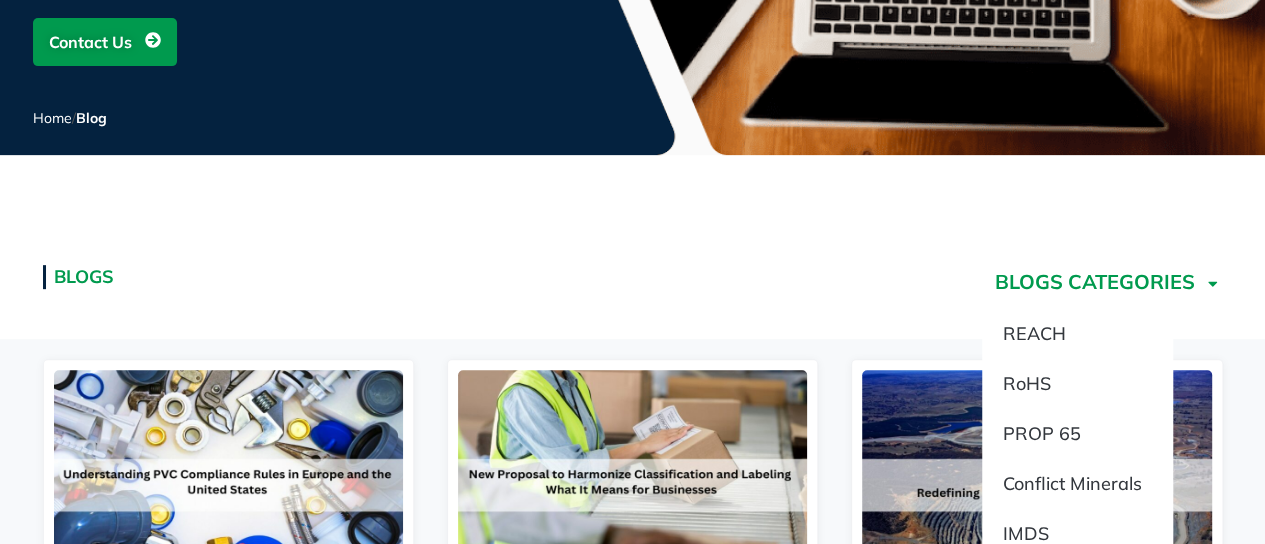 click 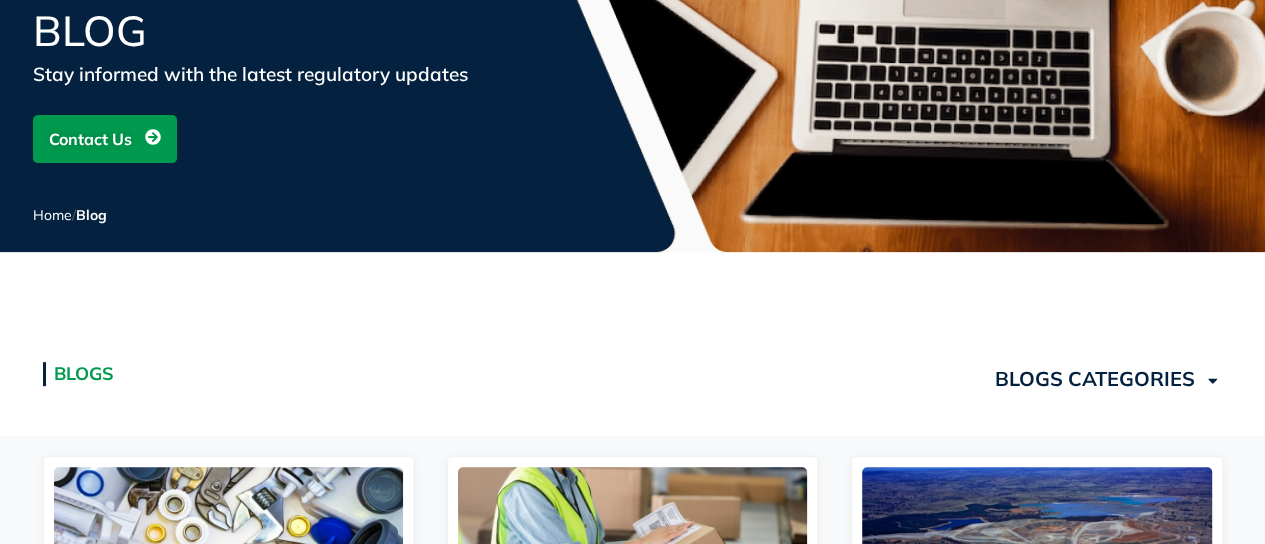 scroll, scrollTop: 333, scrollLeft: 0, axis: vertical 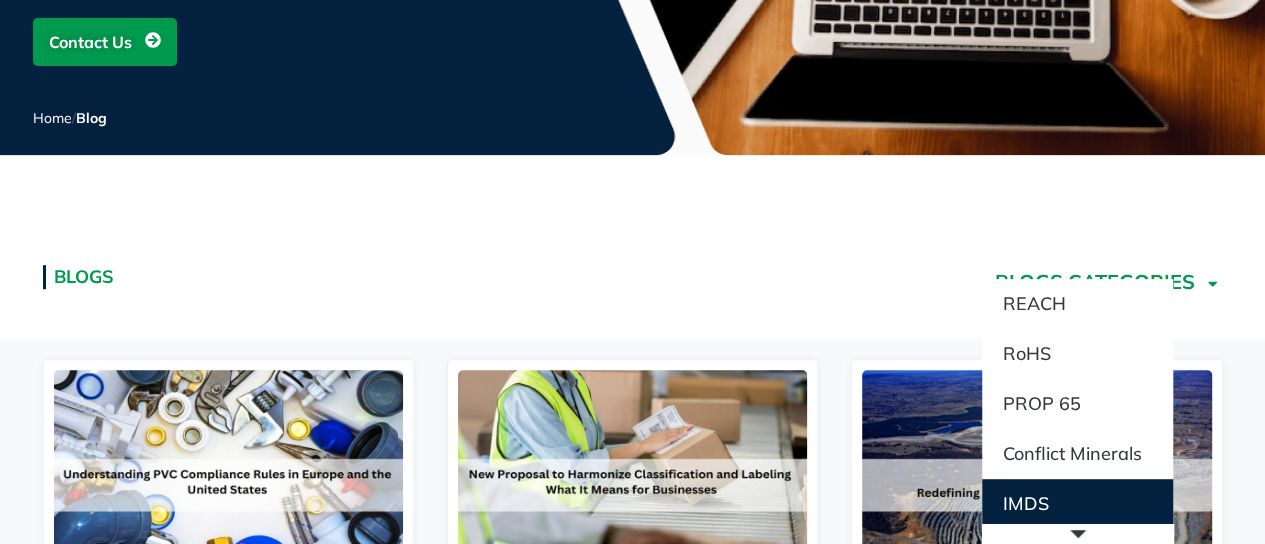 click on "IMDS" 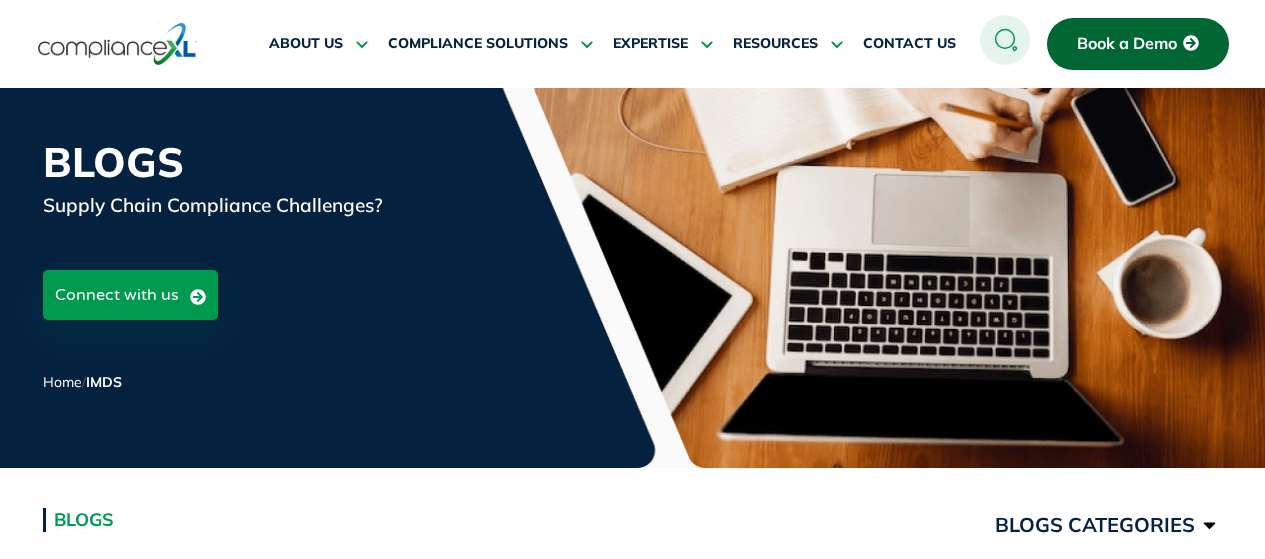 scroll, scrollTop: 0, scrollLeft: 0, axis: both 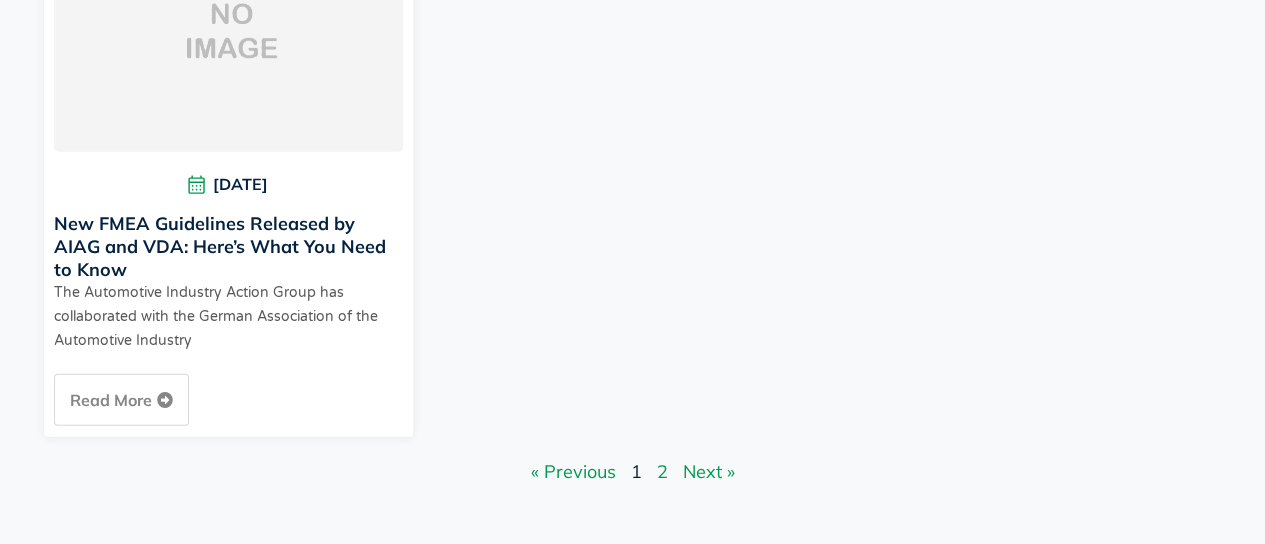 click on "Page 2" at bounding box center [662, 471] 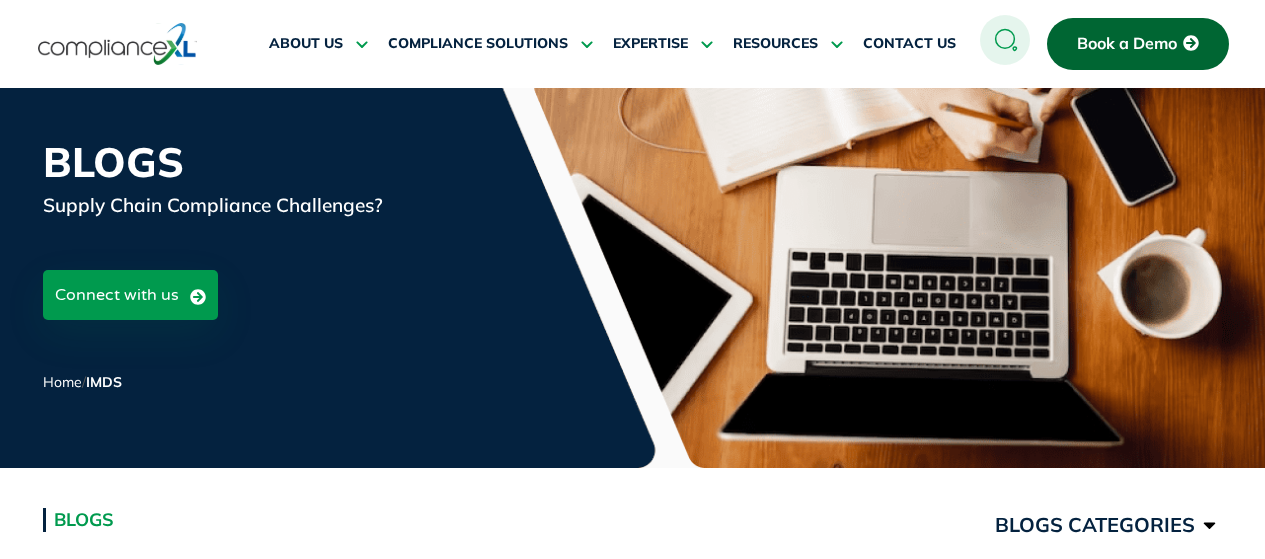scroll, scrollTop: 478, scrollLeft: 0, axis: vertical 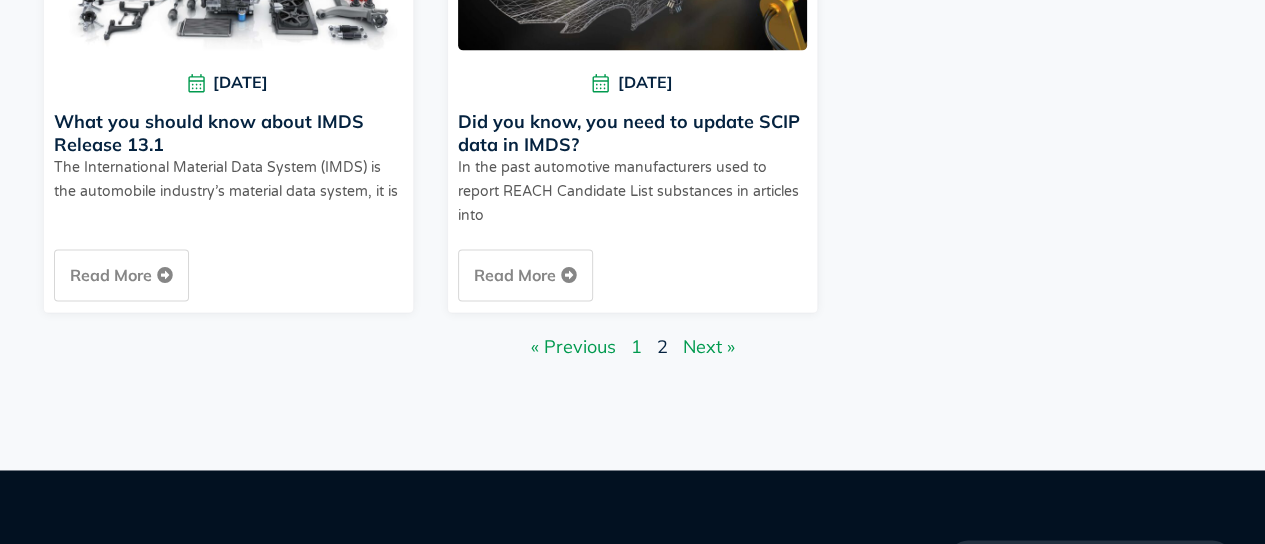 click on "« Previous" at bounding box center (573, 346) 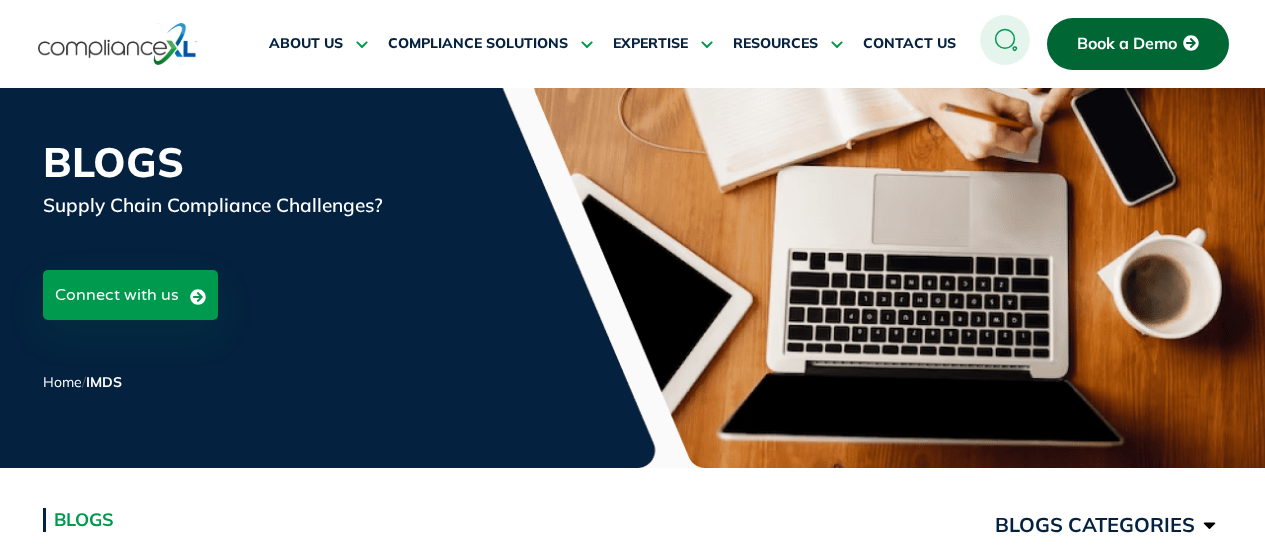 scroll, scrollTop: 0, scrollLeft: 0, axis: both 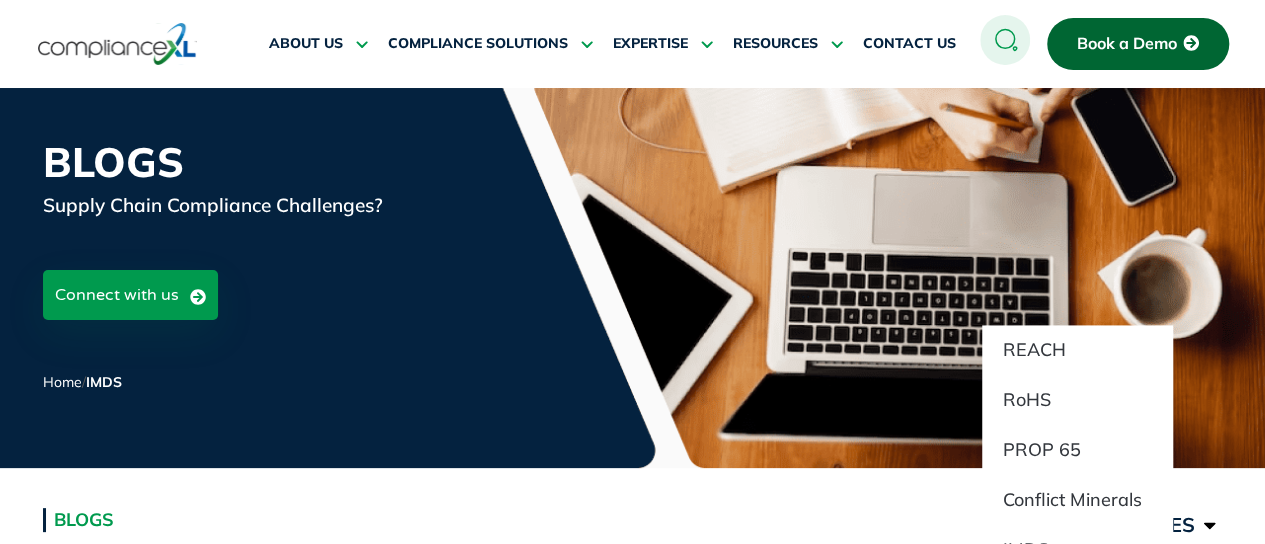 click on "Blogs
Supply Chain Compliance
Challenges?
Connect with us
Home  /  IMDS" at bounding box center [632, 256] 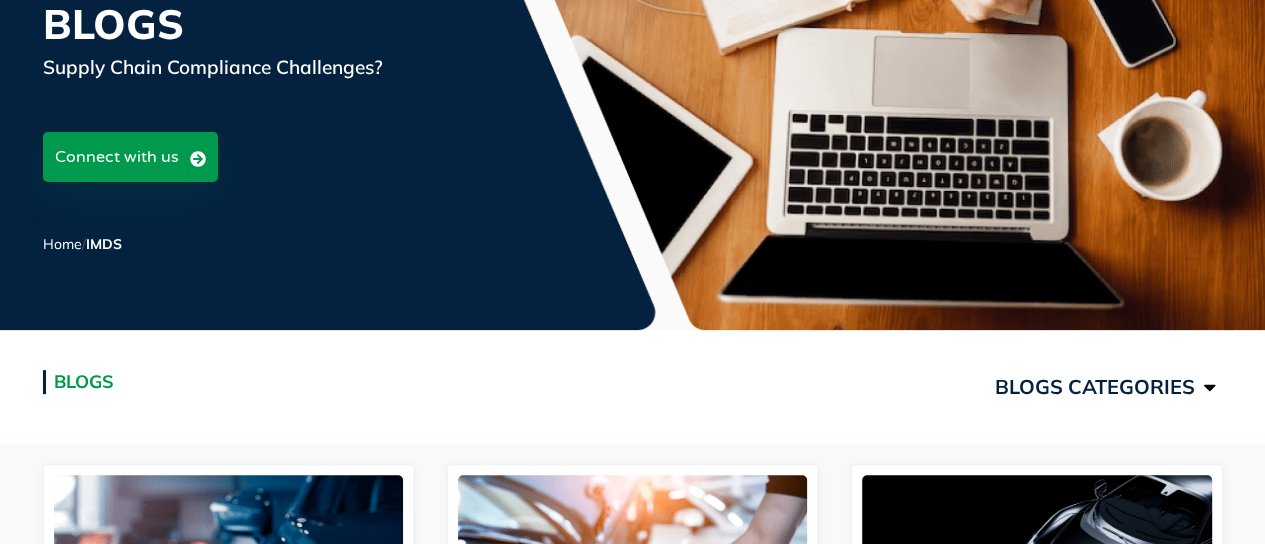 scroll, scrollTop: 166, scrollLeft: 0, axis: vertical 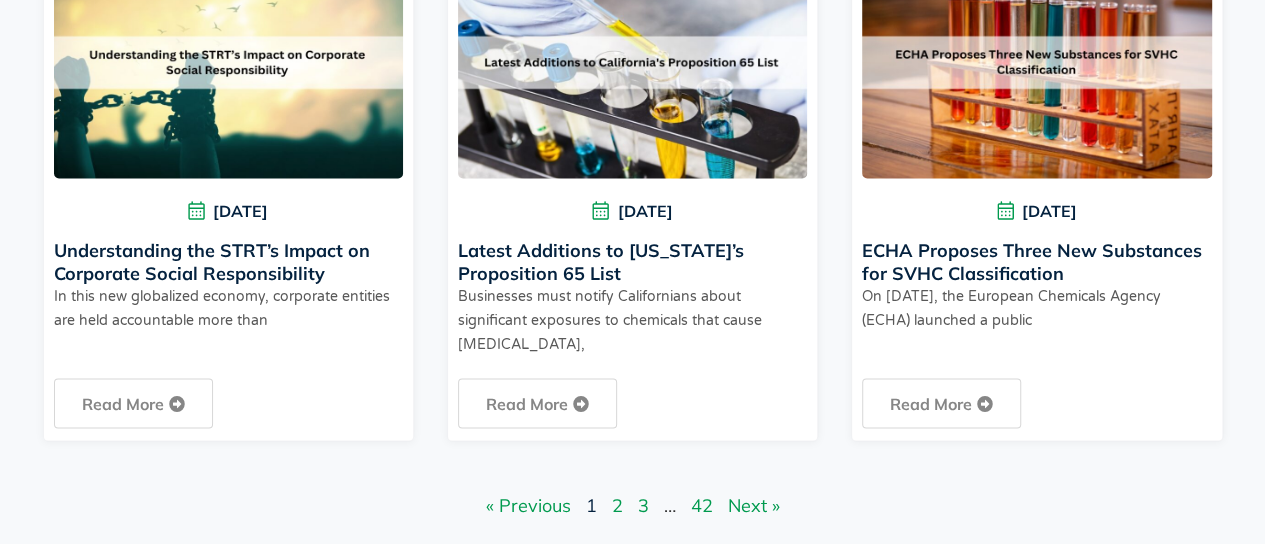 click on "Page 2" at bounding box center [617, 504] 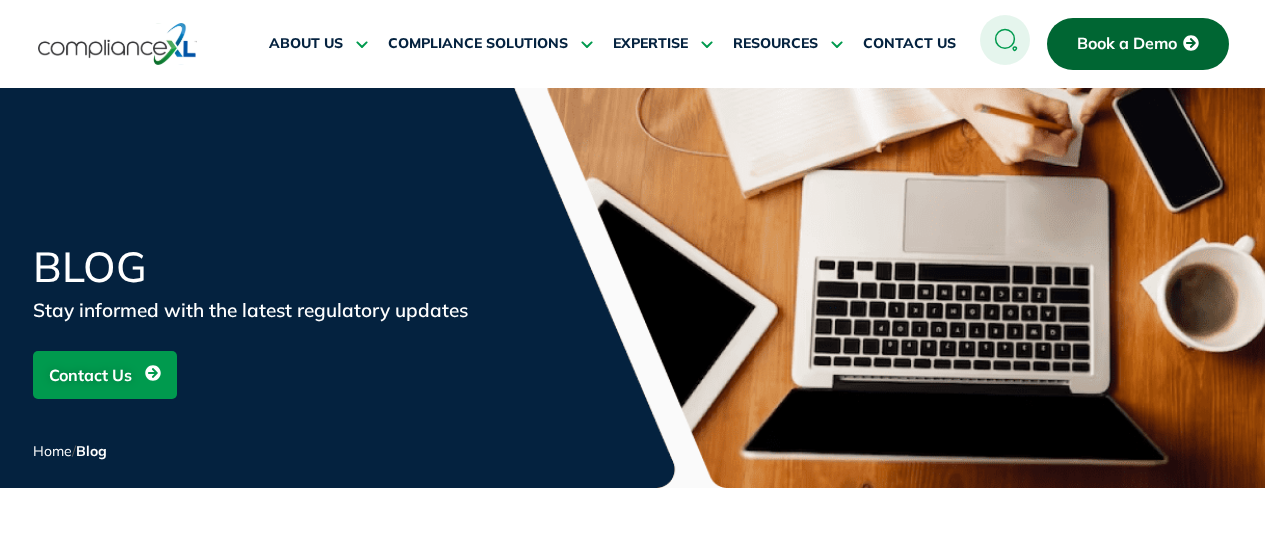 scroll, scrollTop: 0, scrollLeft: 0, axis: both 